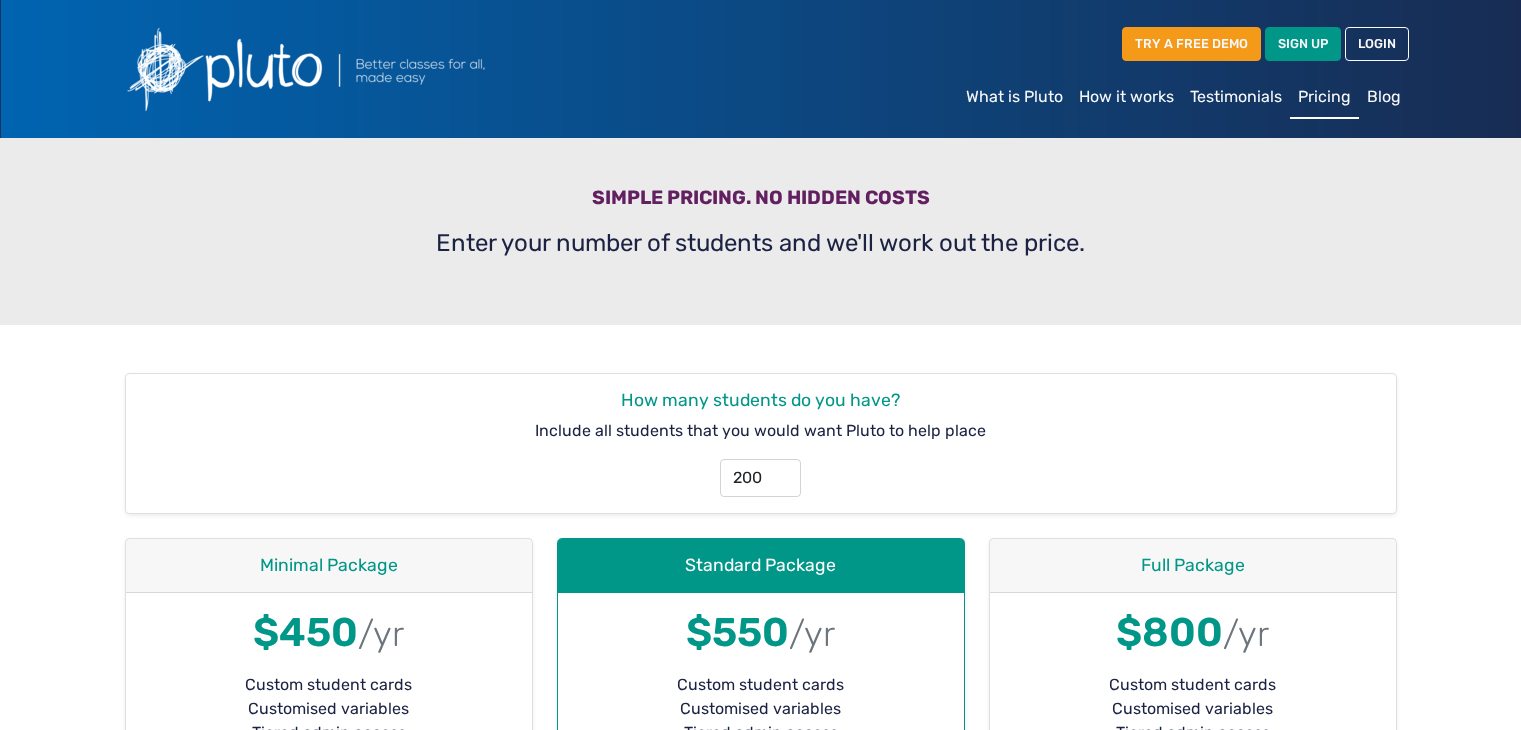 scroll, scrollTop: 0, scrollLeft: 0, axis: both 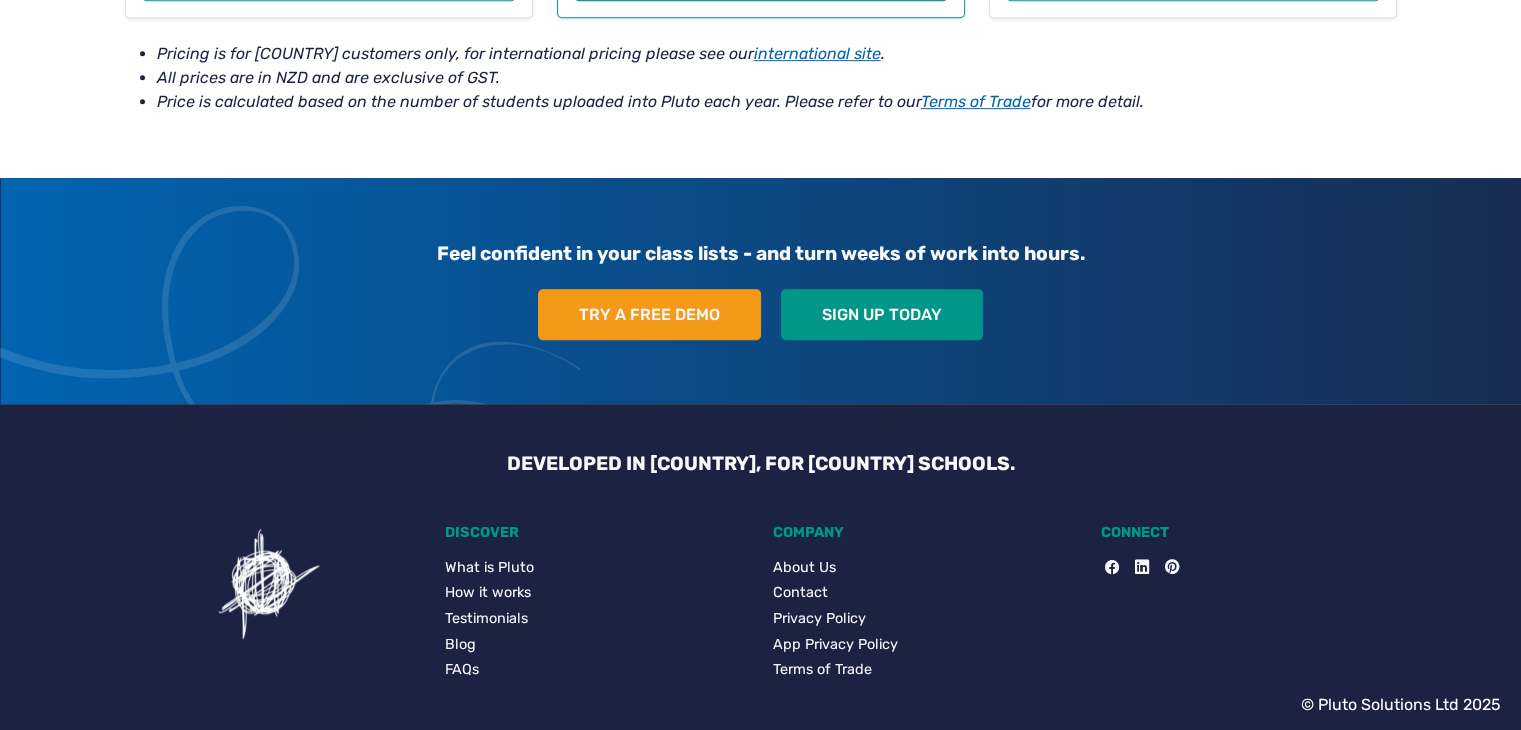 click on "Privacy Policy" at bounding box center (925, 619) 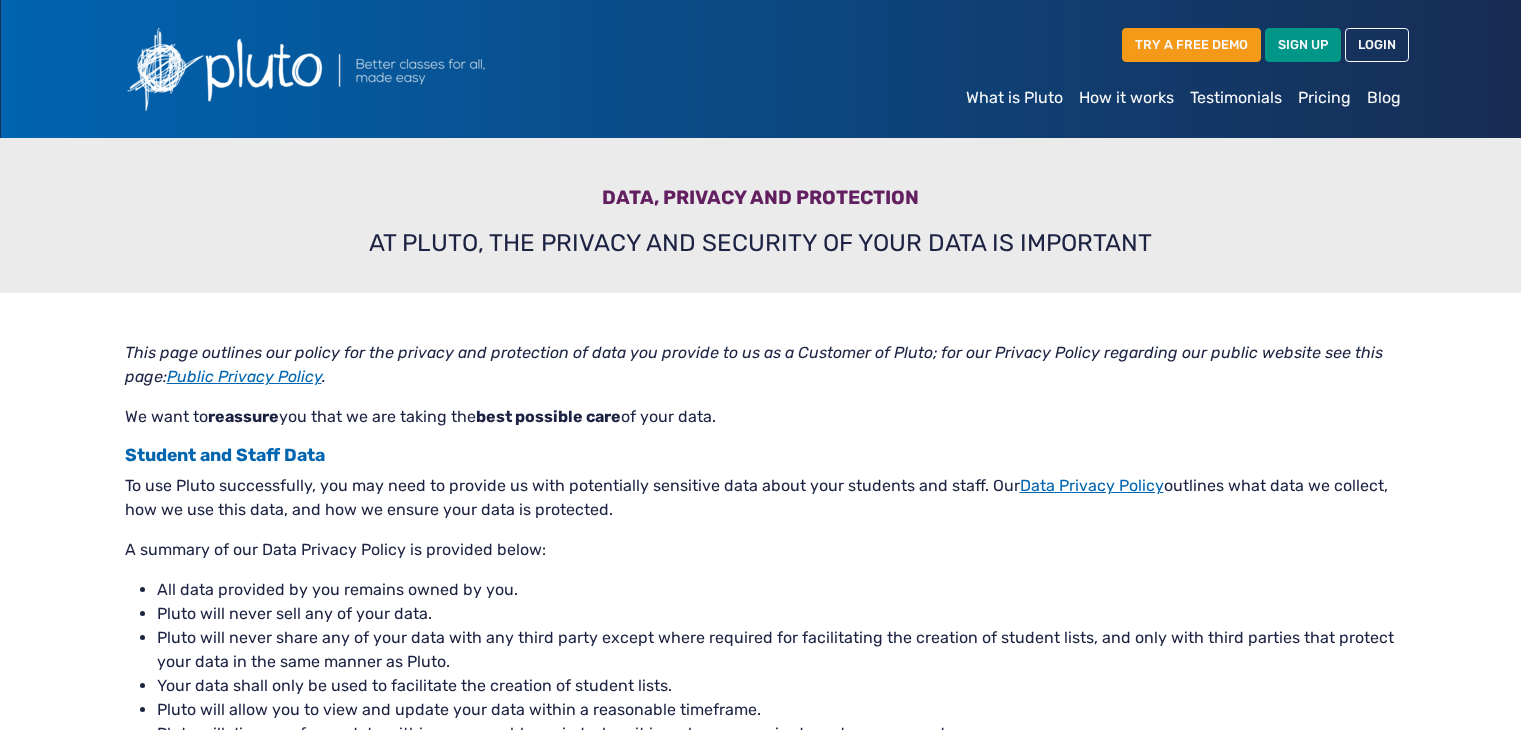scroll, scrollTop: 0, scrollLeft: 0, axis: both 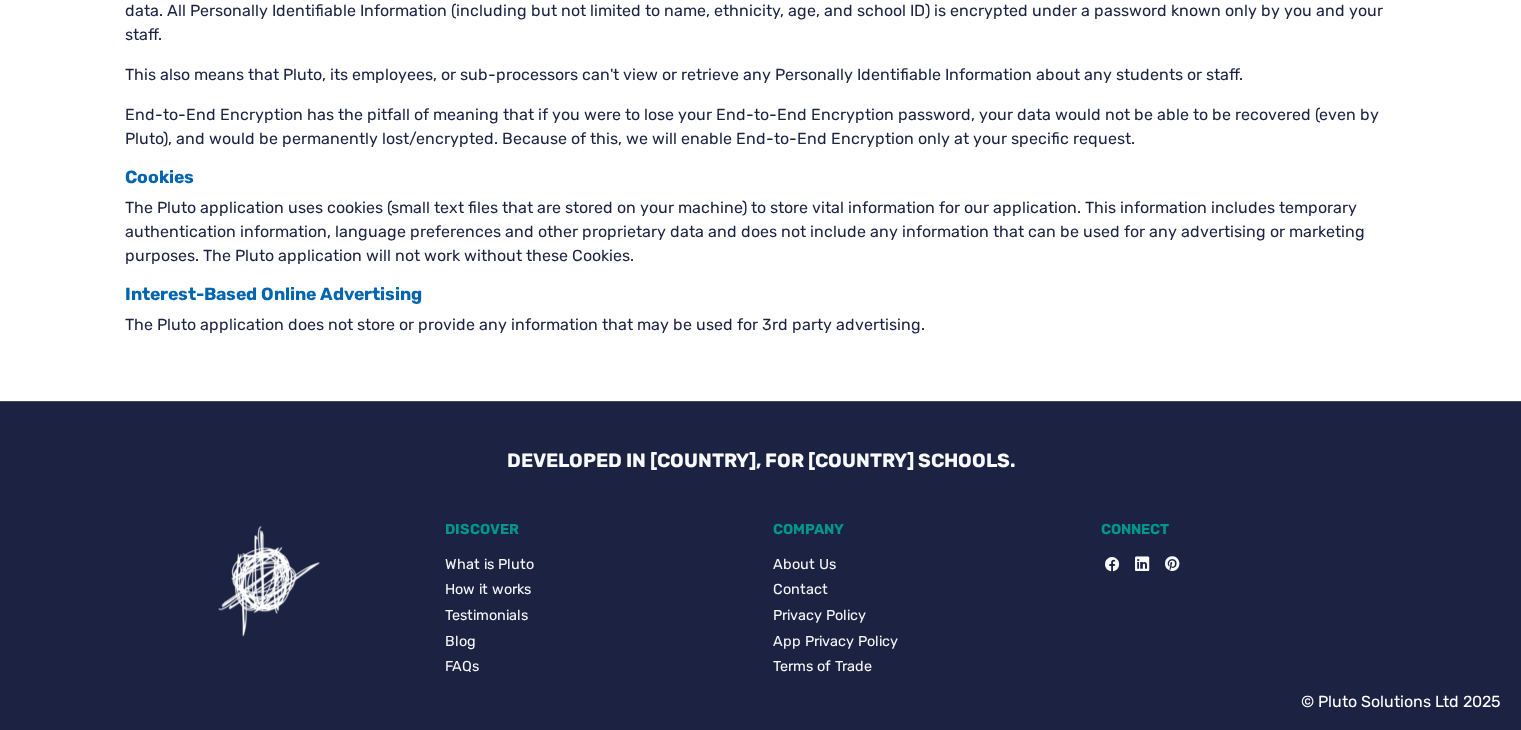 click on "What is Pluto" at bounding box center (597, 565) 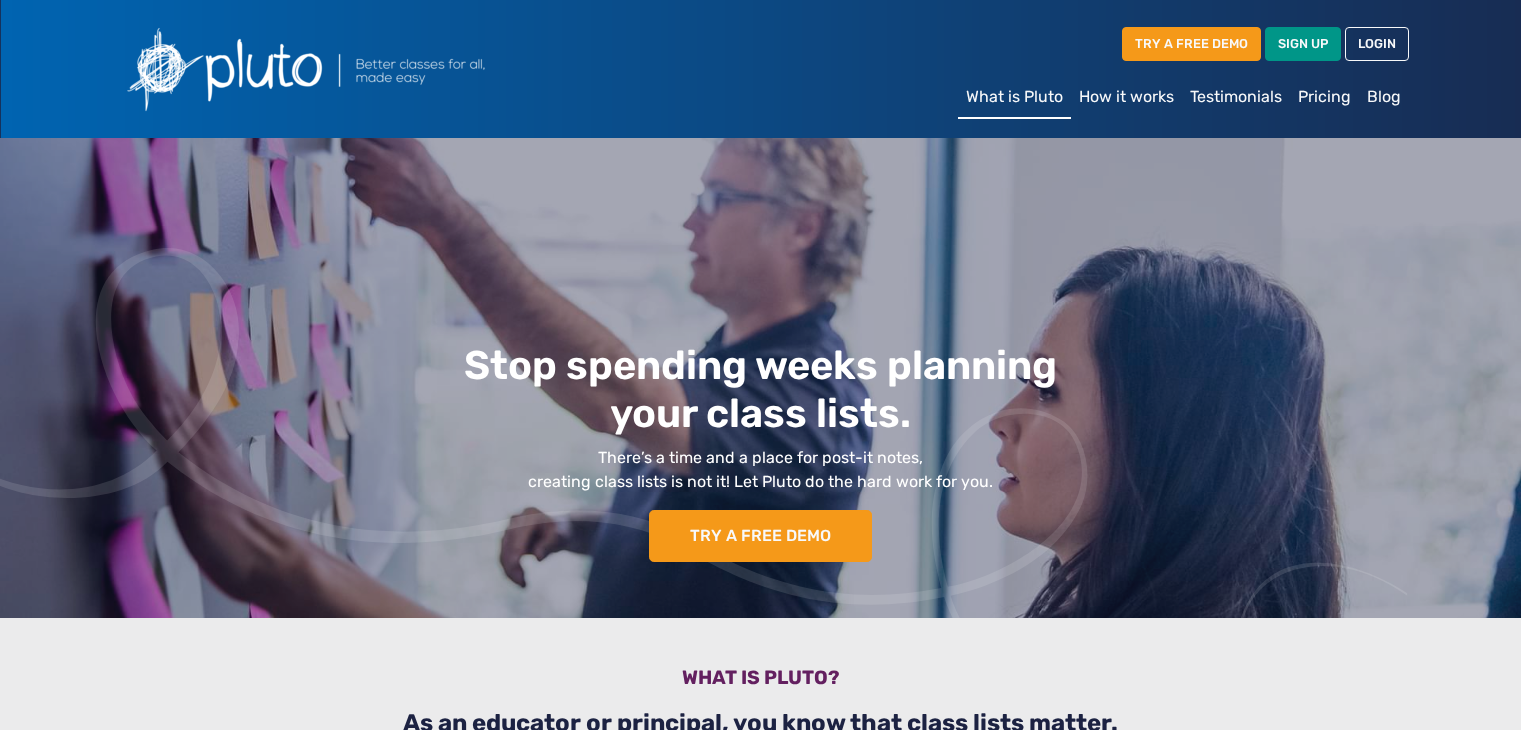 scroll, scrollTop: 0, scrollLeft: 0, axis: both 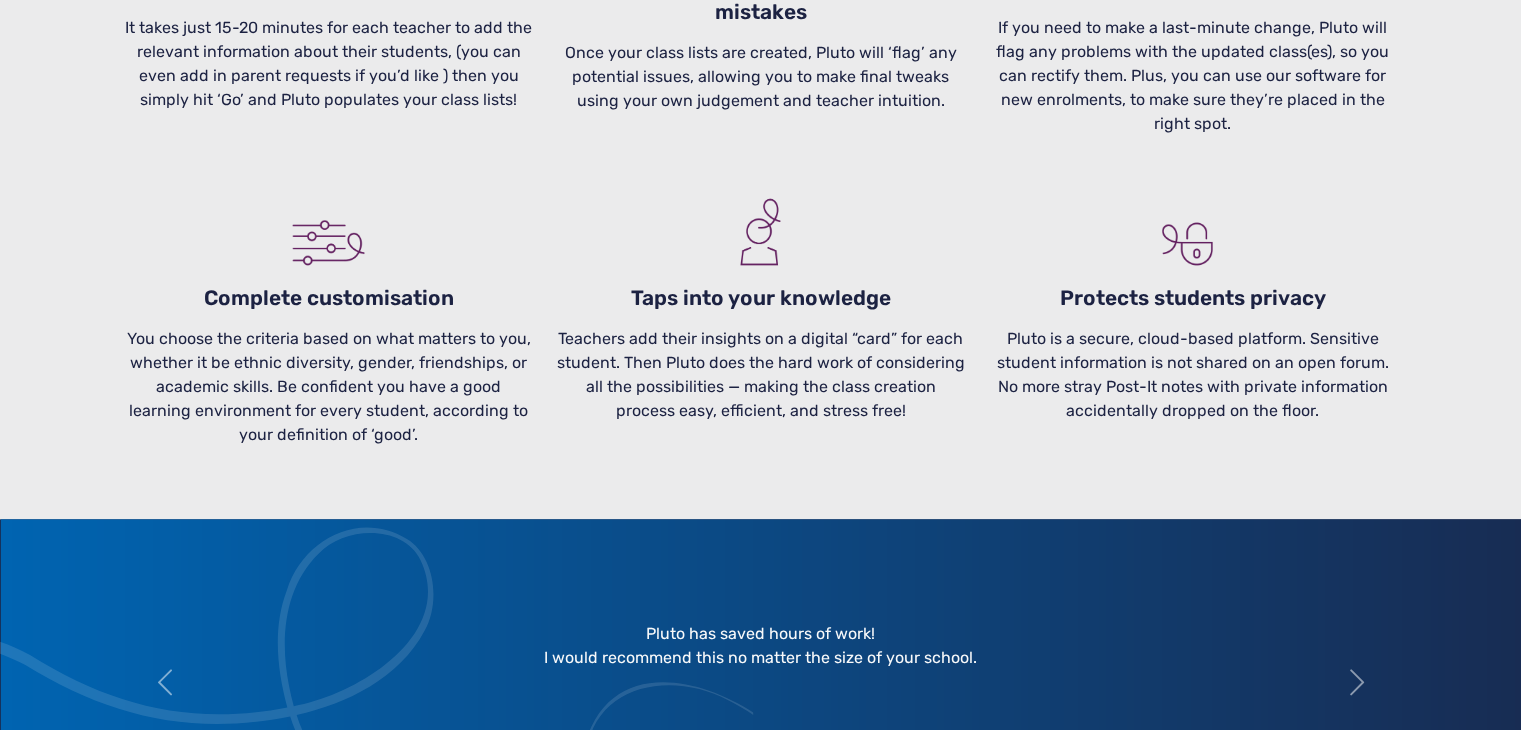 click on "You choose the criteria based on what matters to you, whether it be ethnic diversity, gender,
friendships, or academic skills. Be confident you have a good learning environment for every
student, according to your definition of ‘good’." at bounding box center [329, 387] 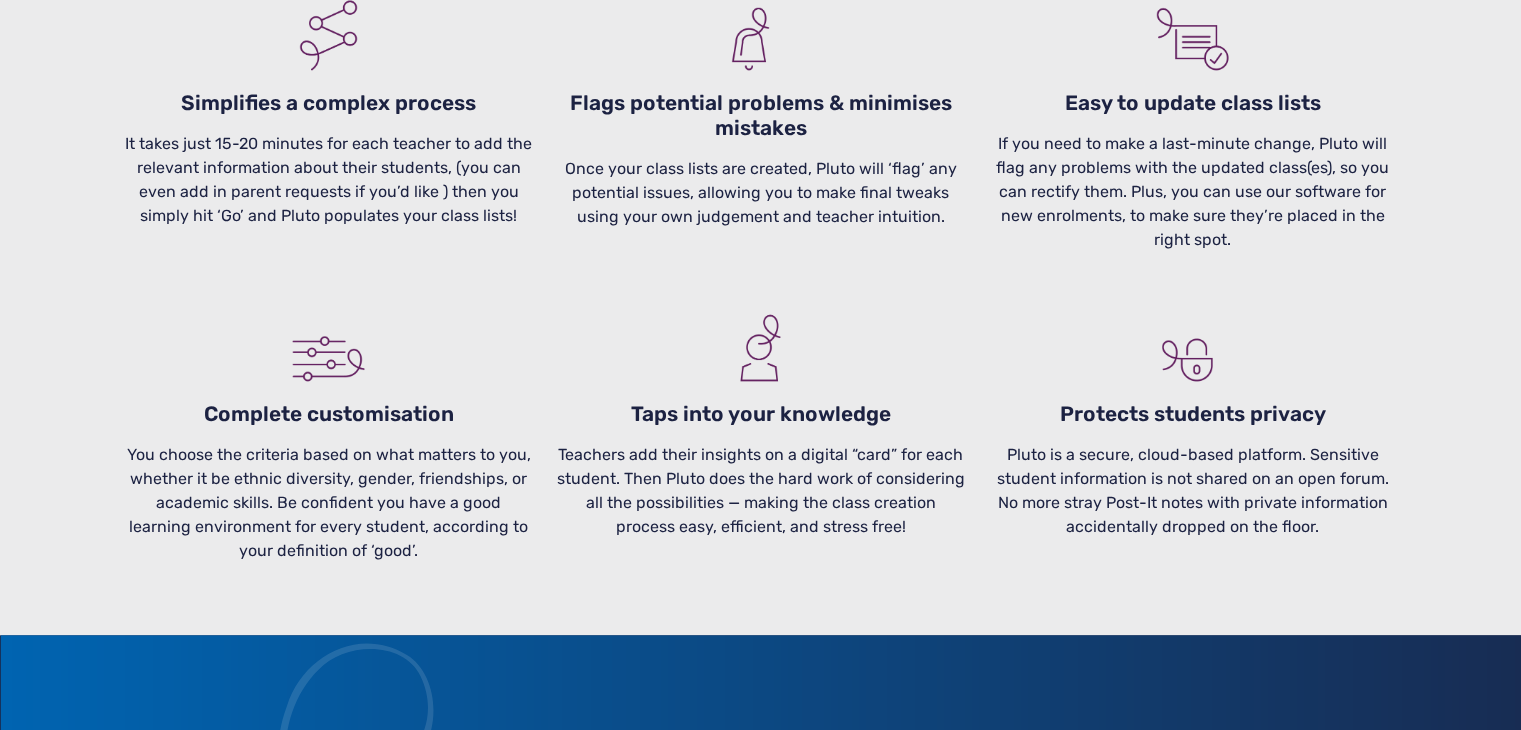 scroll, scrollTop: 1901, scrollLeft: 0, axis: vertical 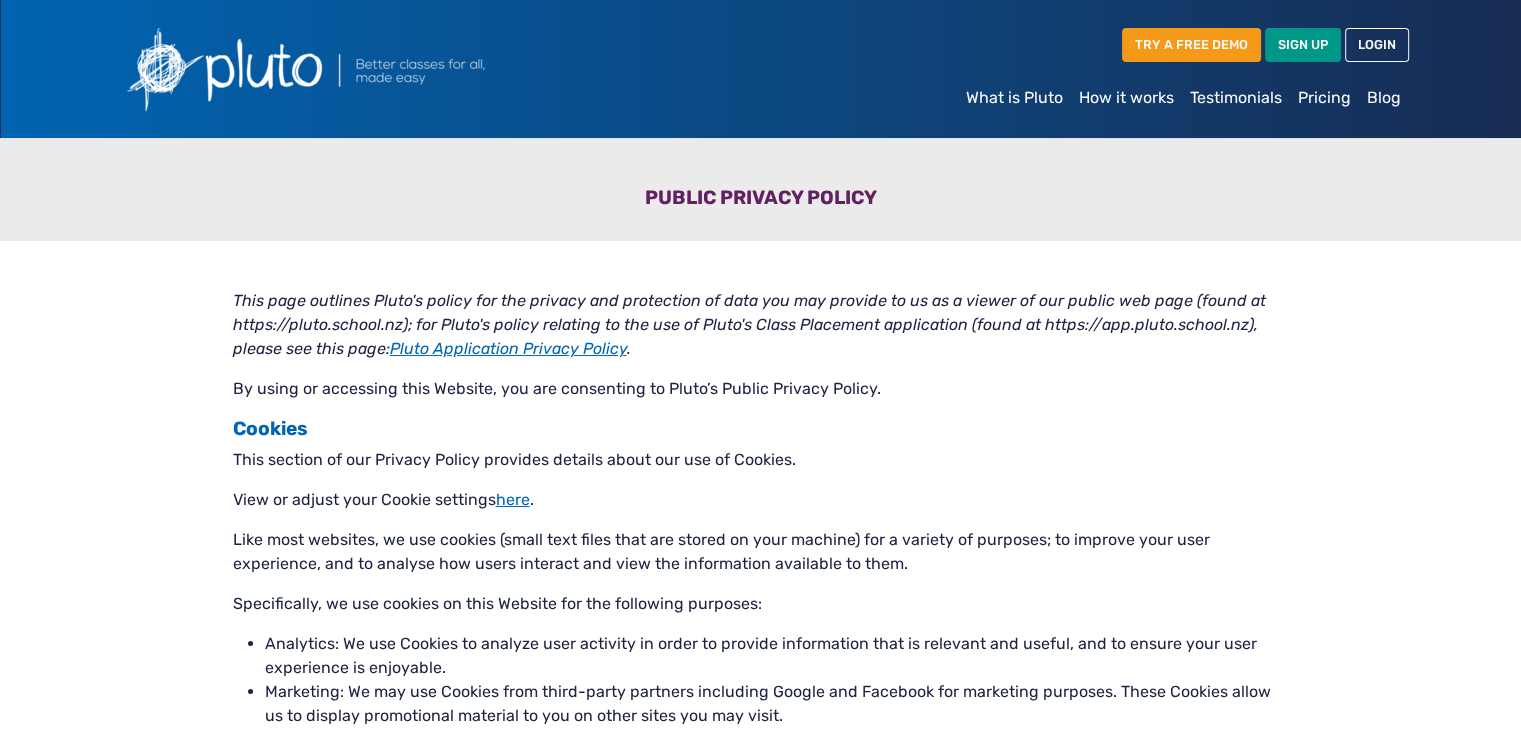click on "How it works" at bounding box center (1126, 98) 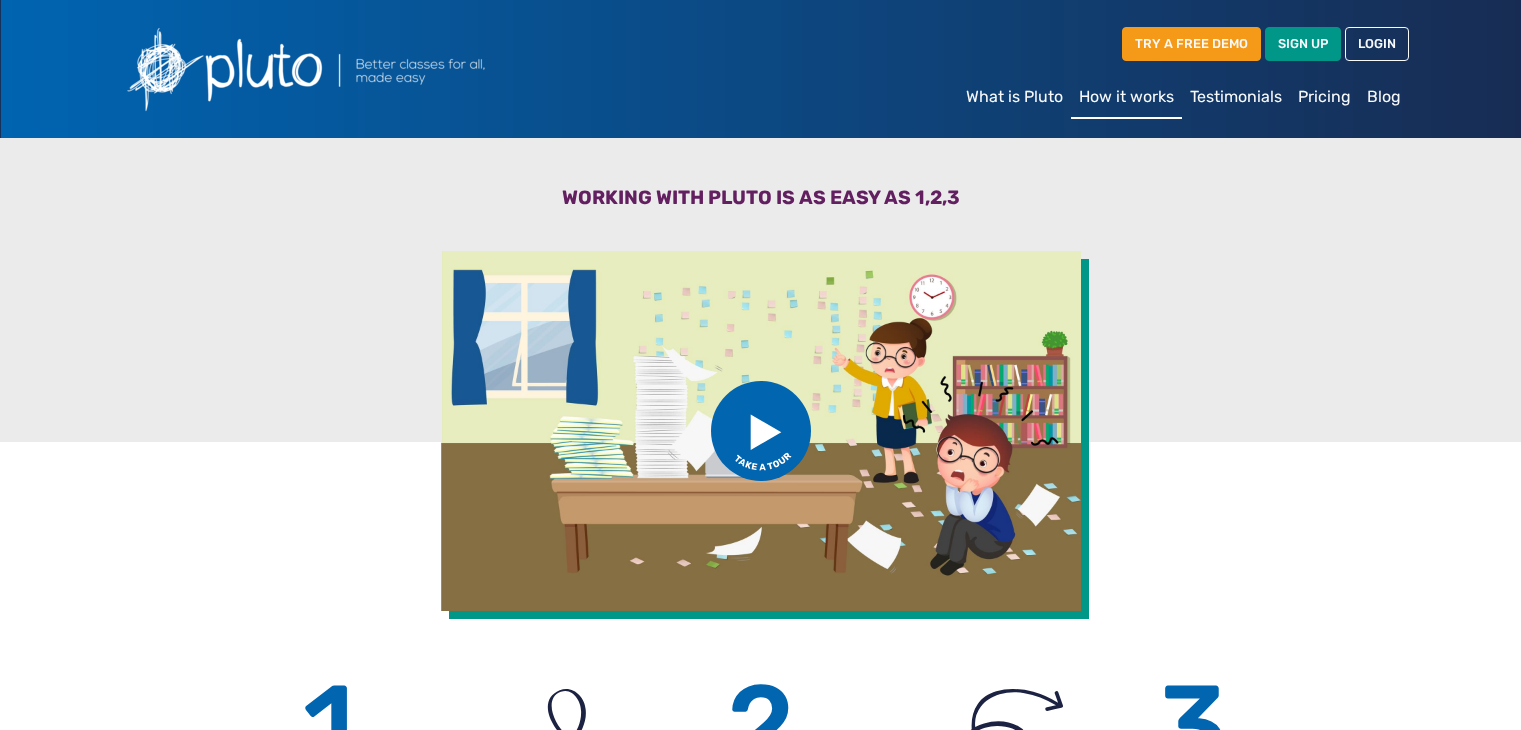 scroll, scrollTop: 0, scrollLeft: 0, axis: both 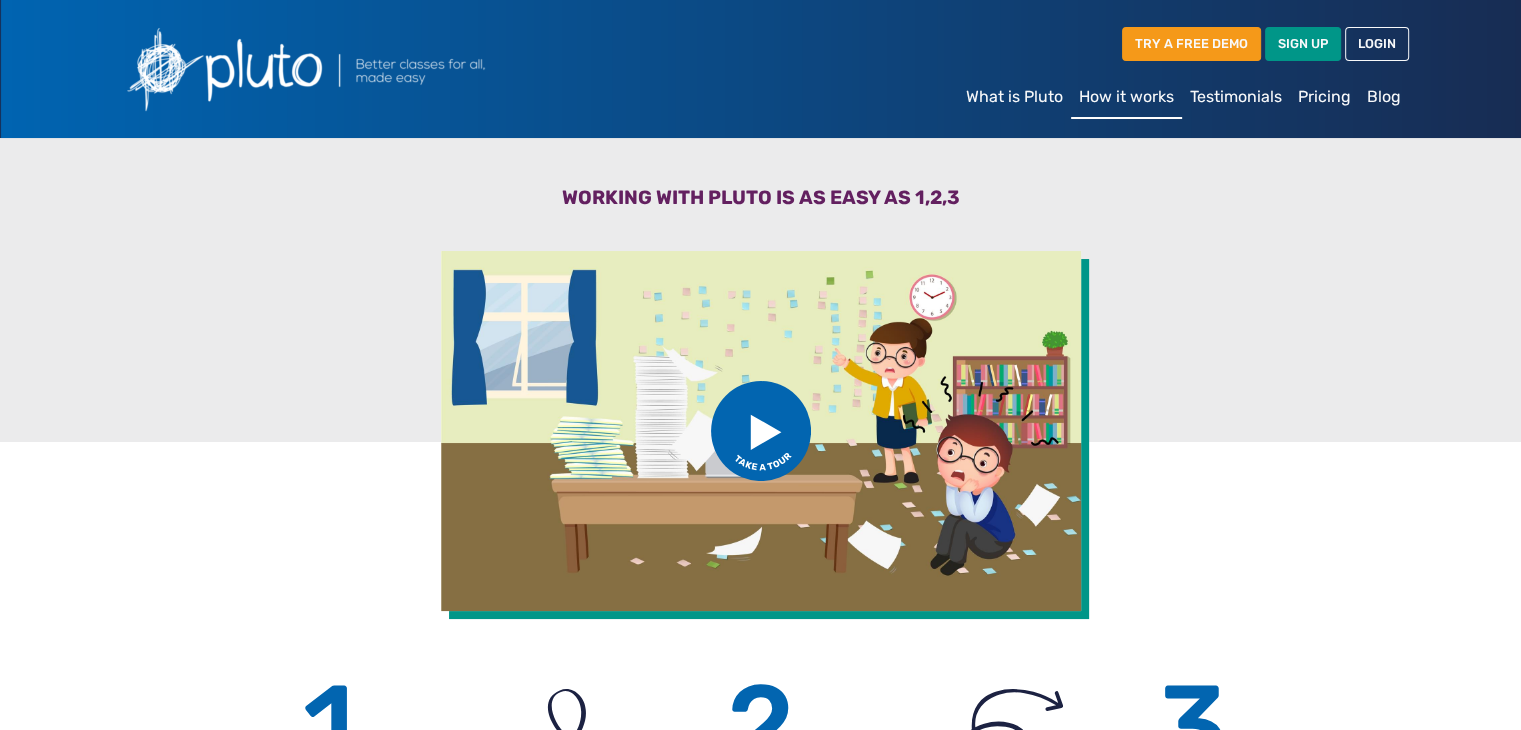click on "Pricing" at bounding box center [1324, 97] 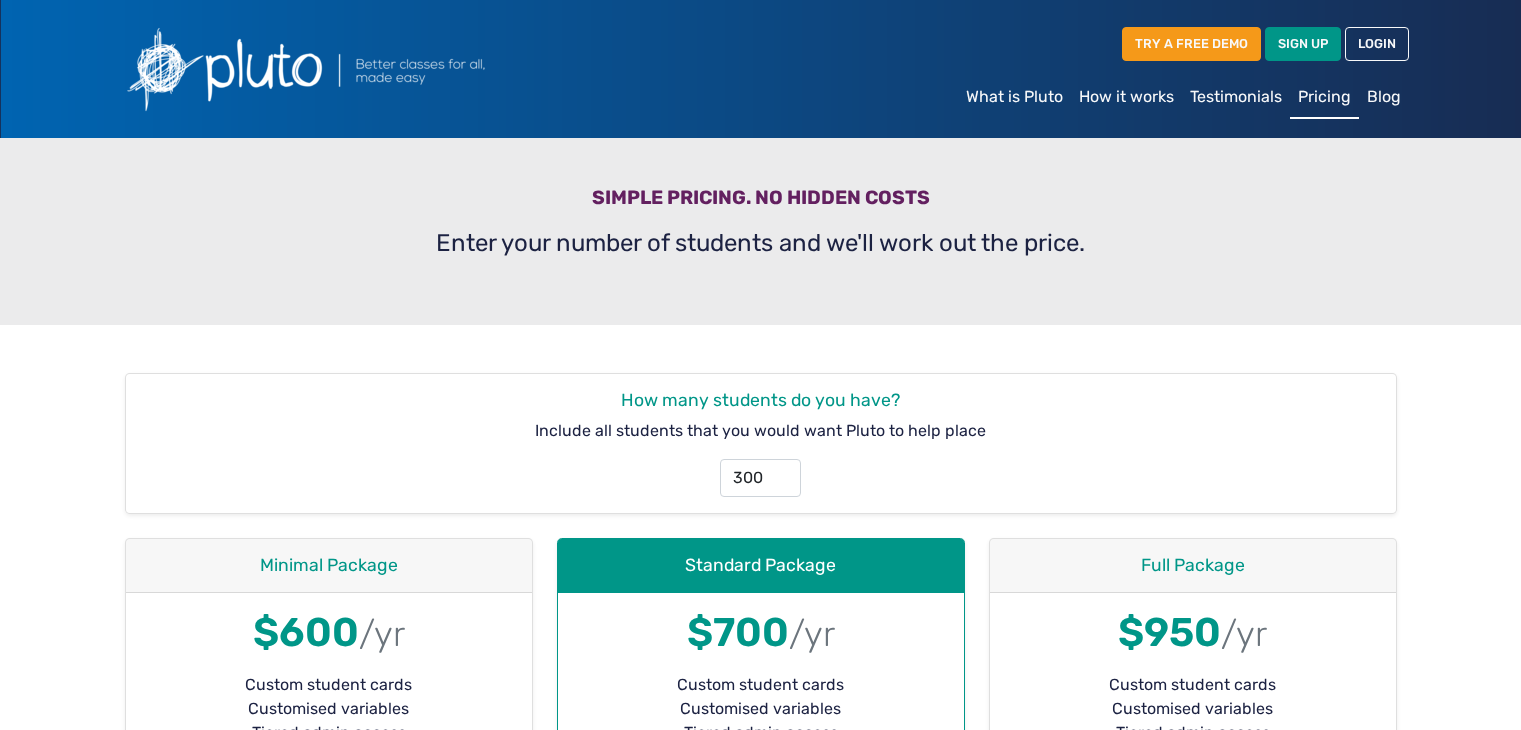 scroll, scrollTop: 0, scrollLeft: 0, axis: both 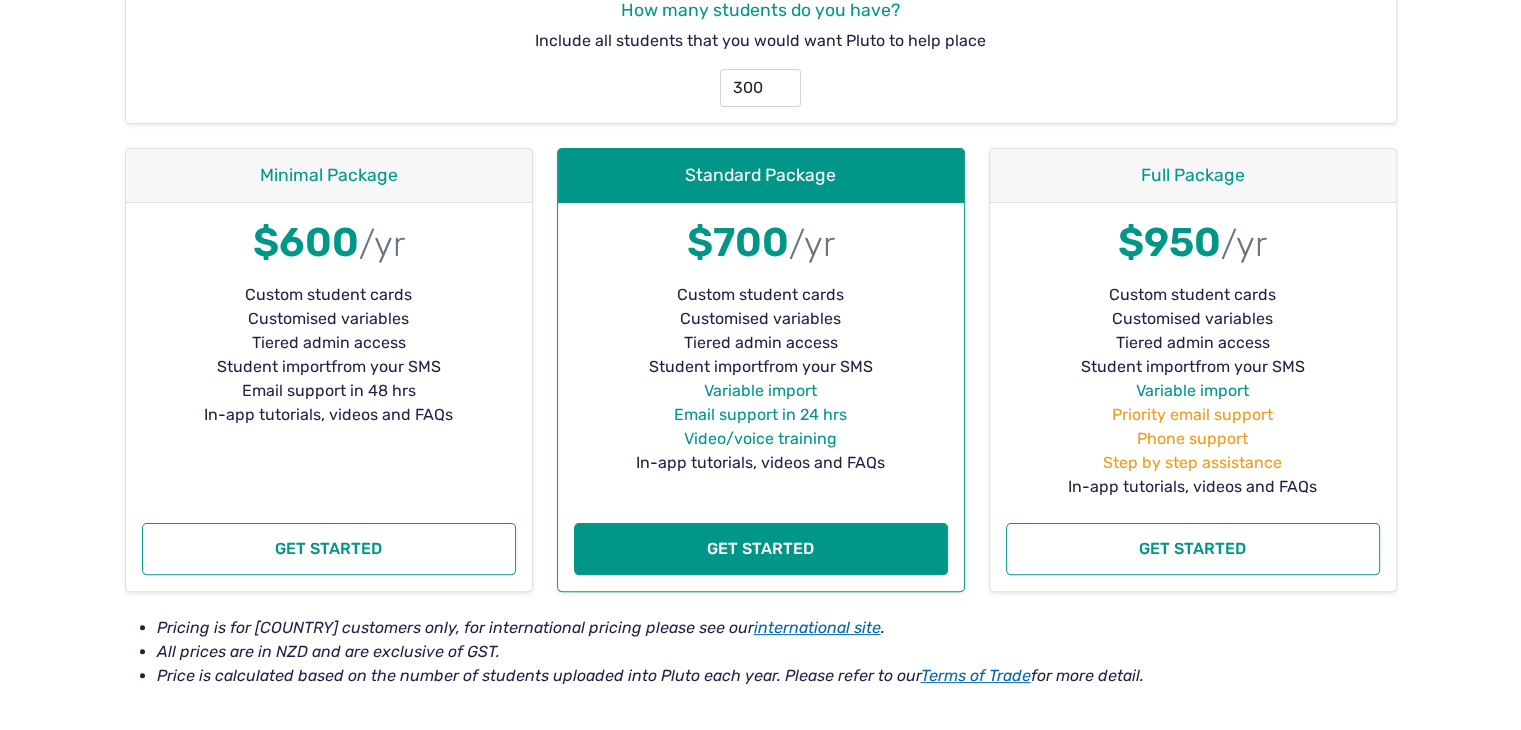 click on "Variable import" at bounding box center (761, 391) 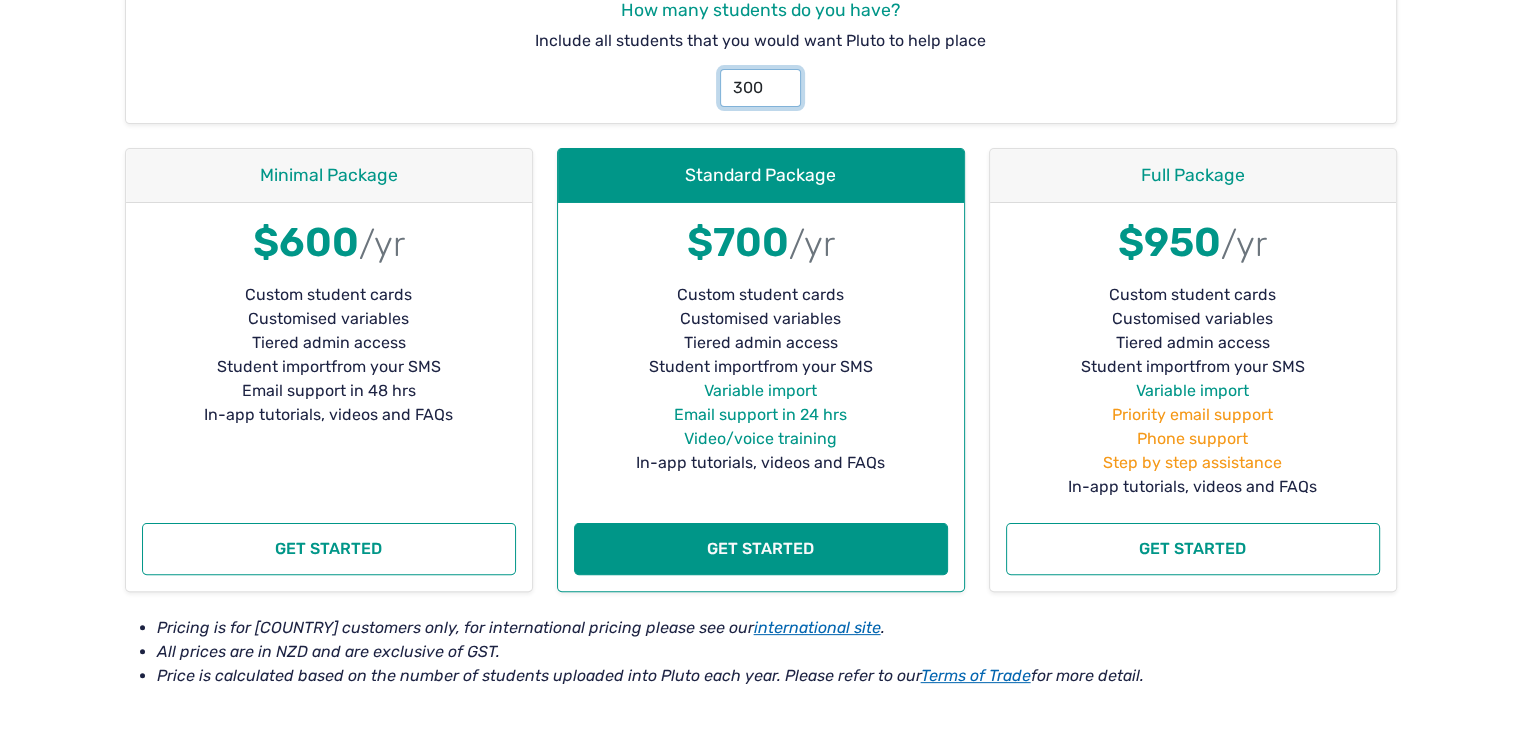 click on "300" at bounding box center [760, 88] 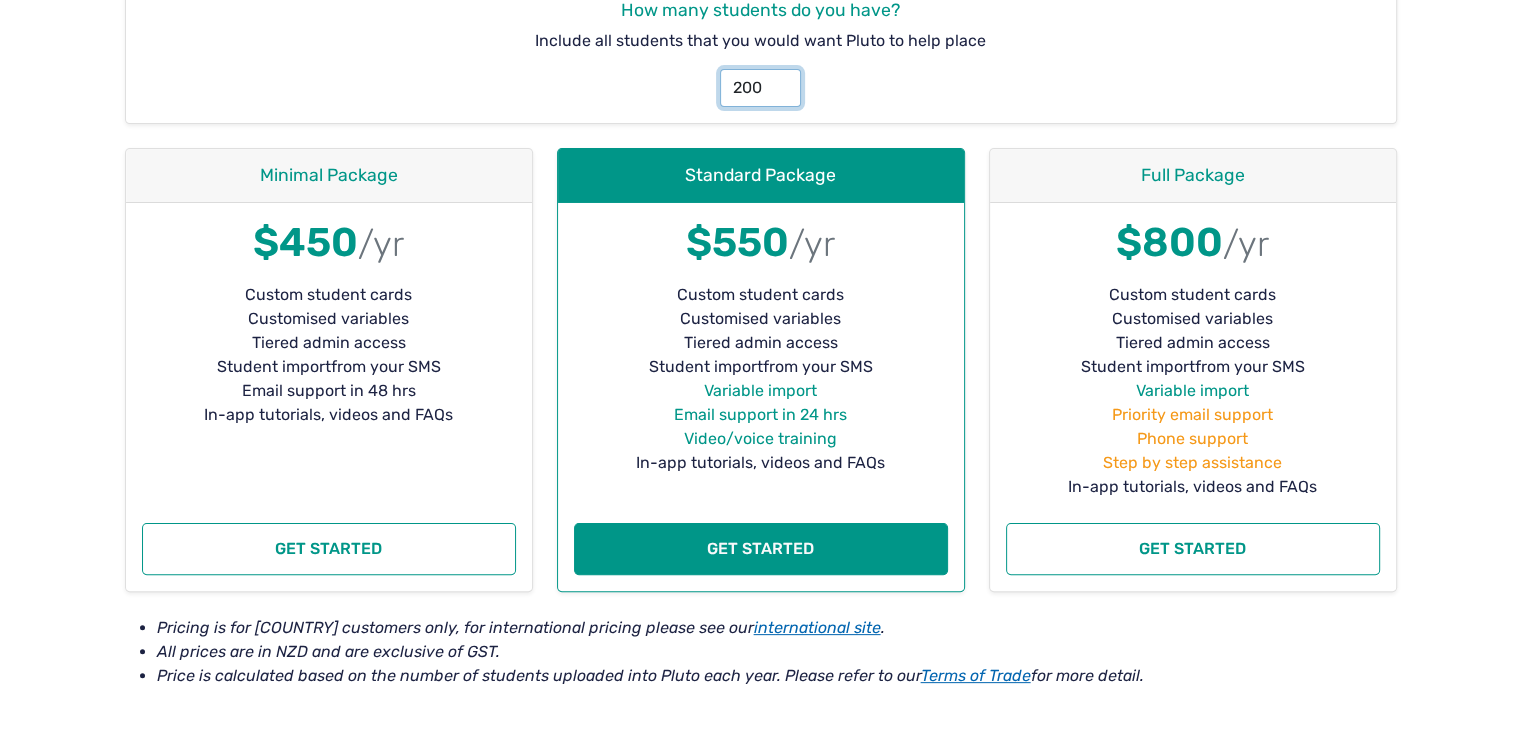 scroll, scrollTop: 352, scrollLeft: 0, axis: vertical 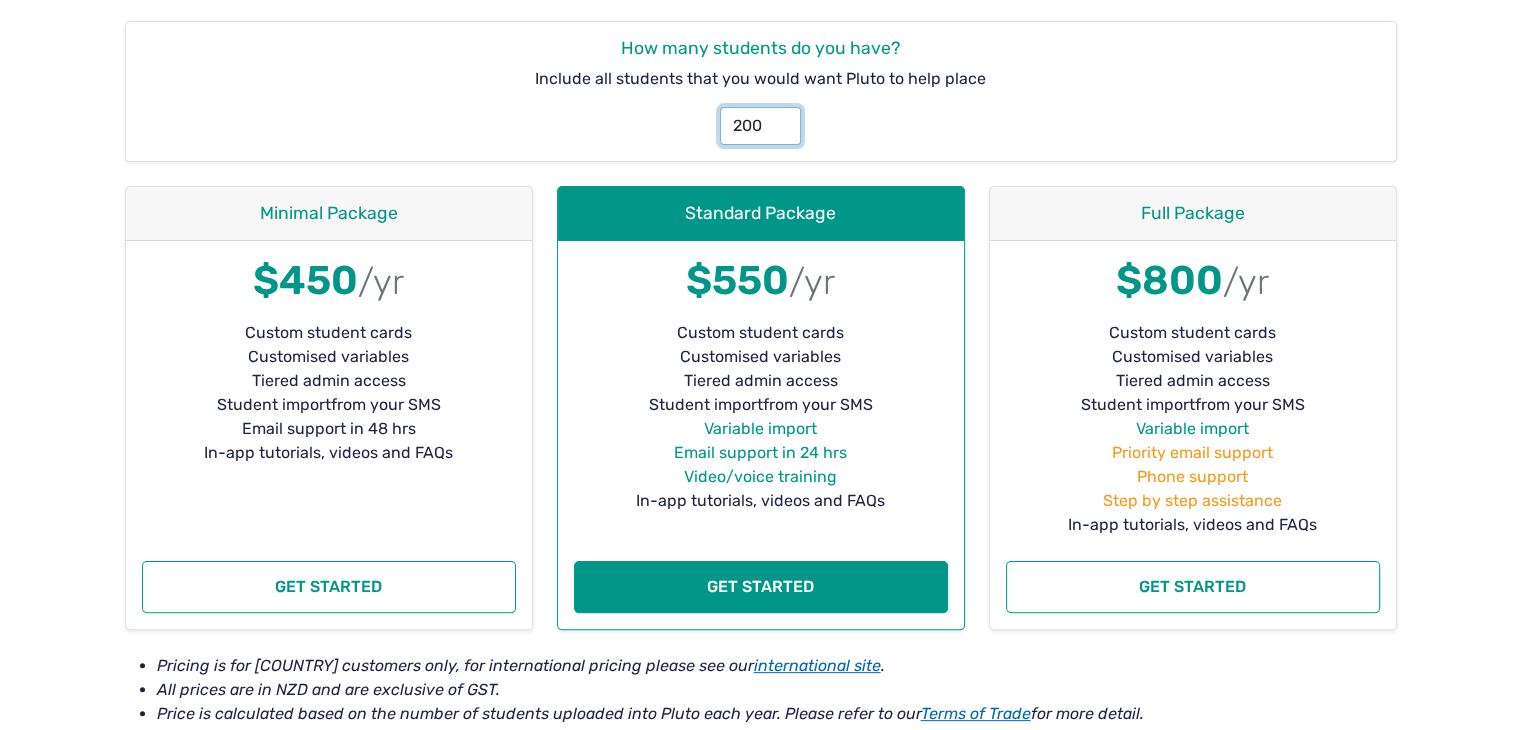 drag, startPoint x: 743, startPoint y: 127, endPoint x: 701, endPoint y: 127, distance: 42 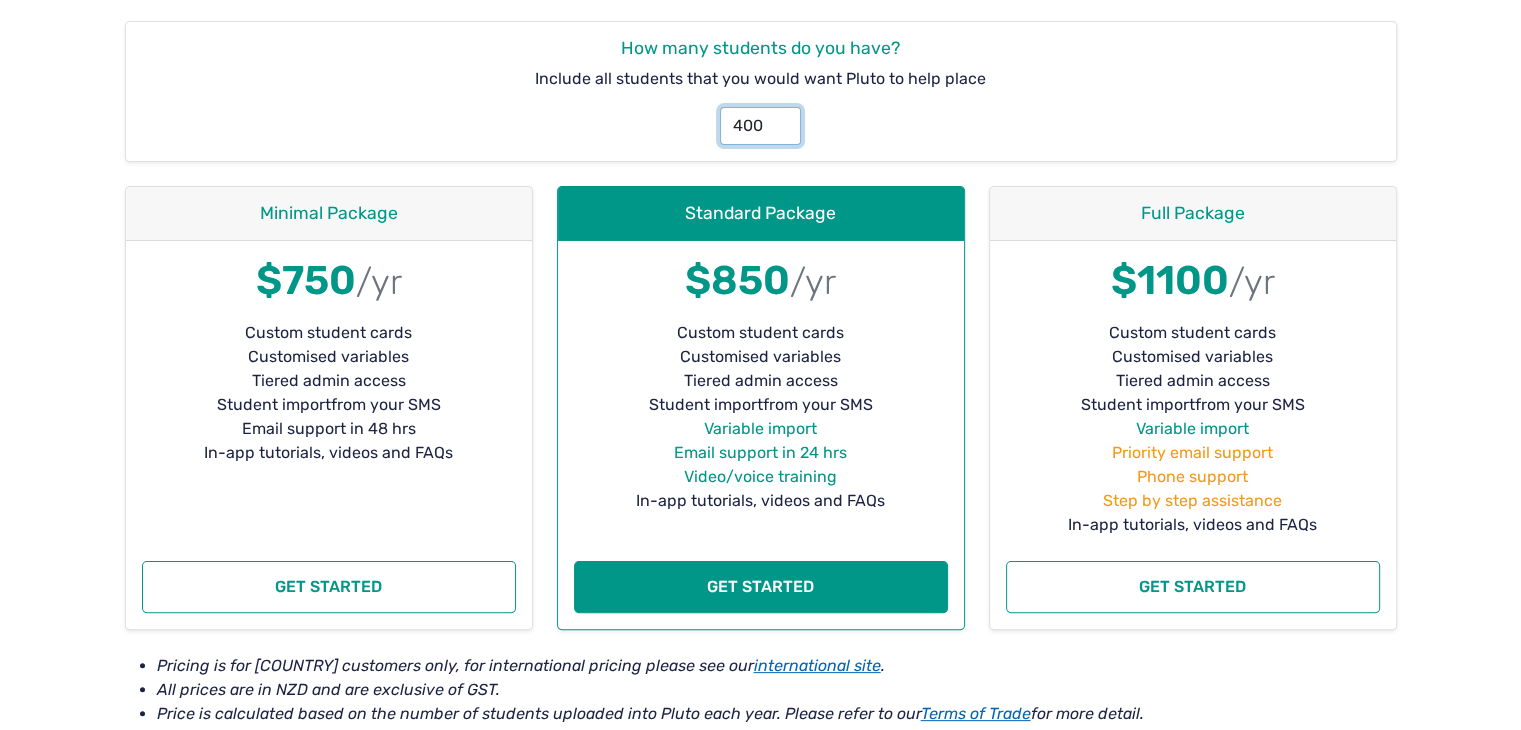 type on "400" 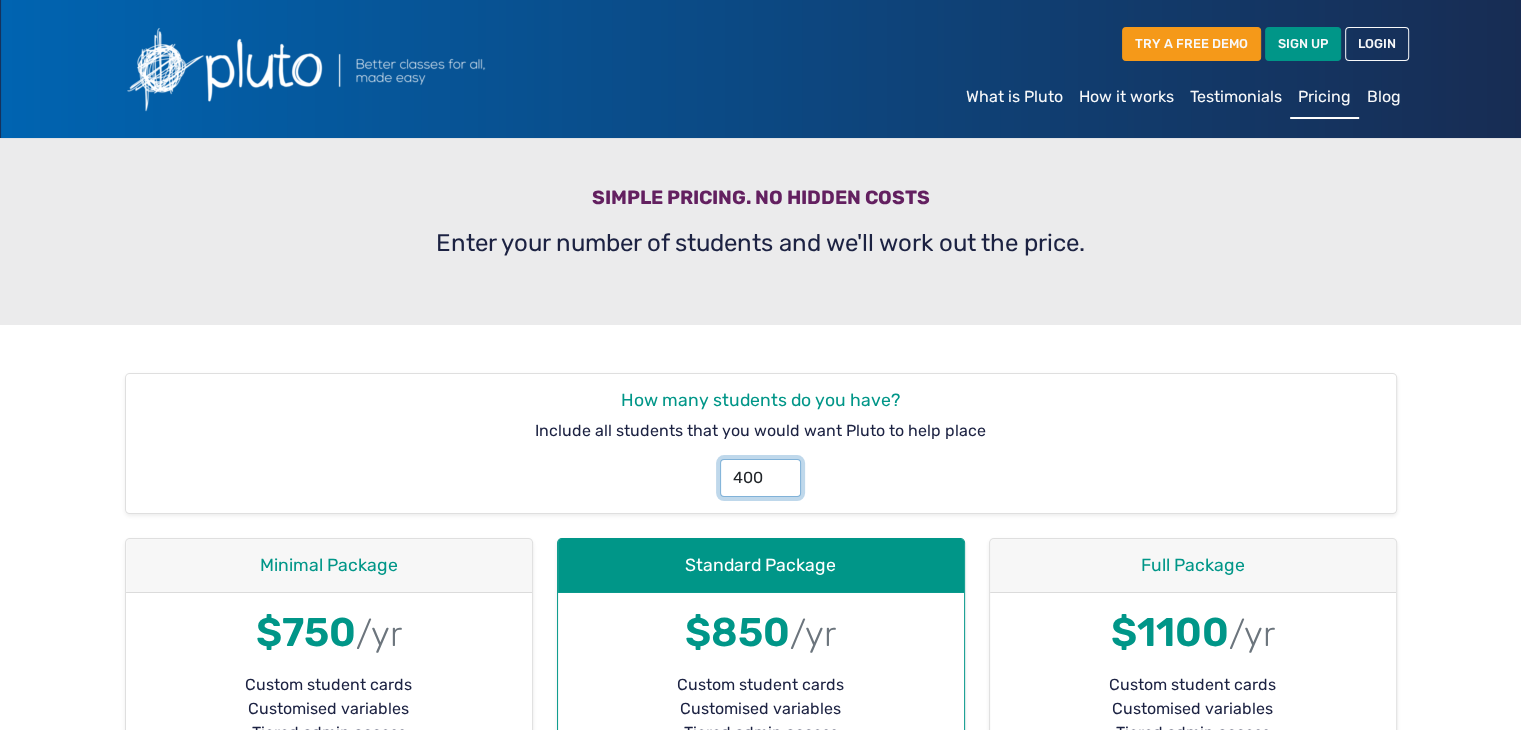scroll, scrollTop: 964, scrollLeft: 0, axis: vertical 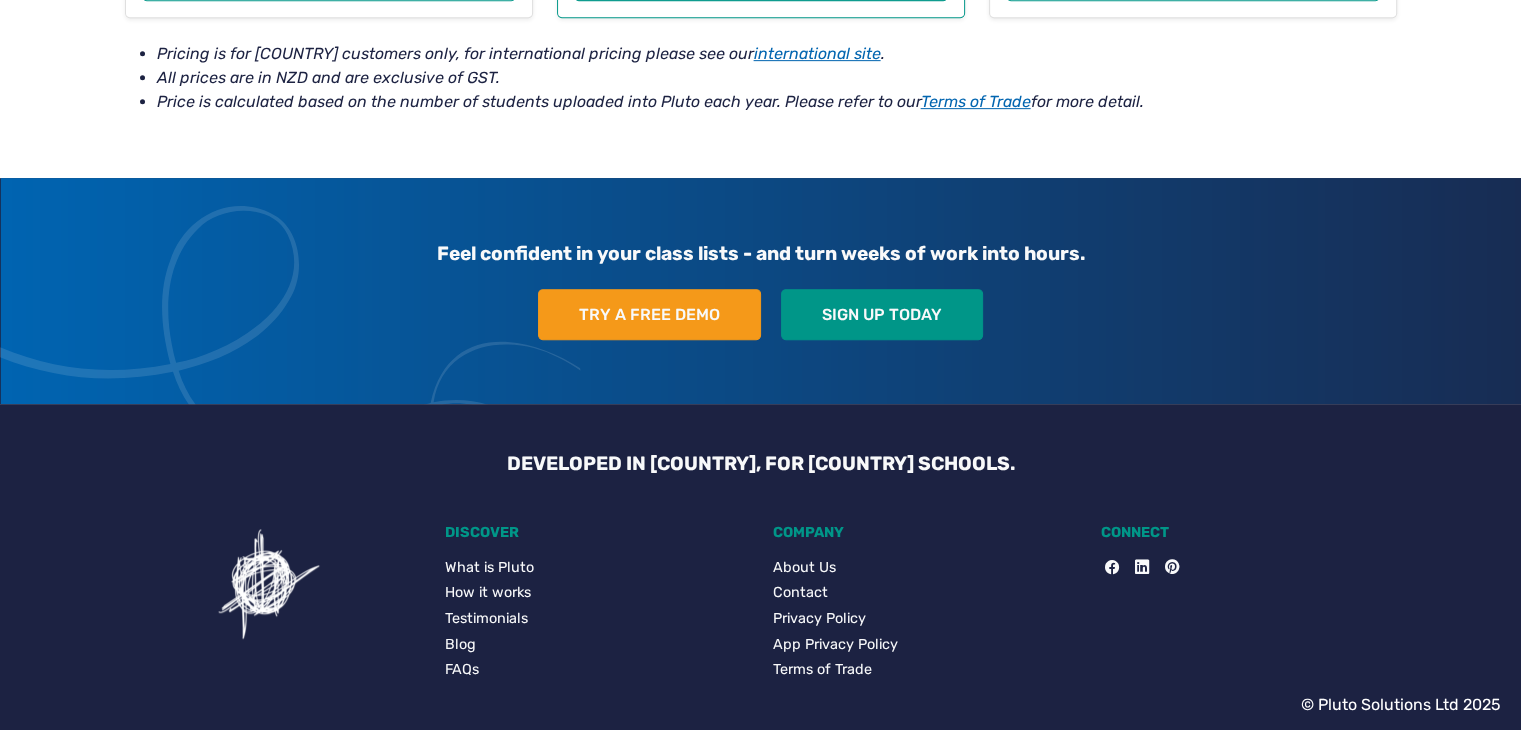 click on "Contact" at bounding box center (925, 593) 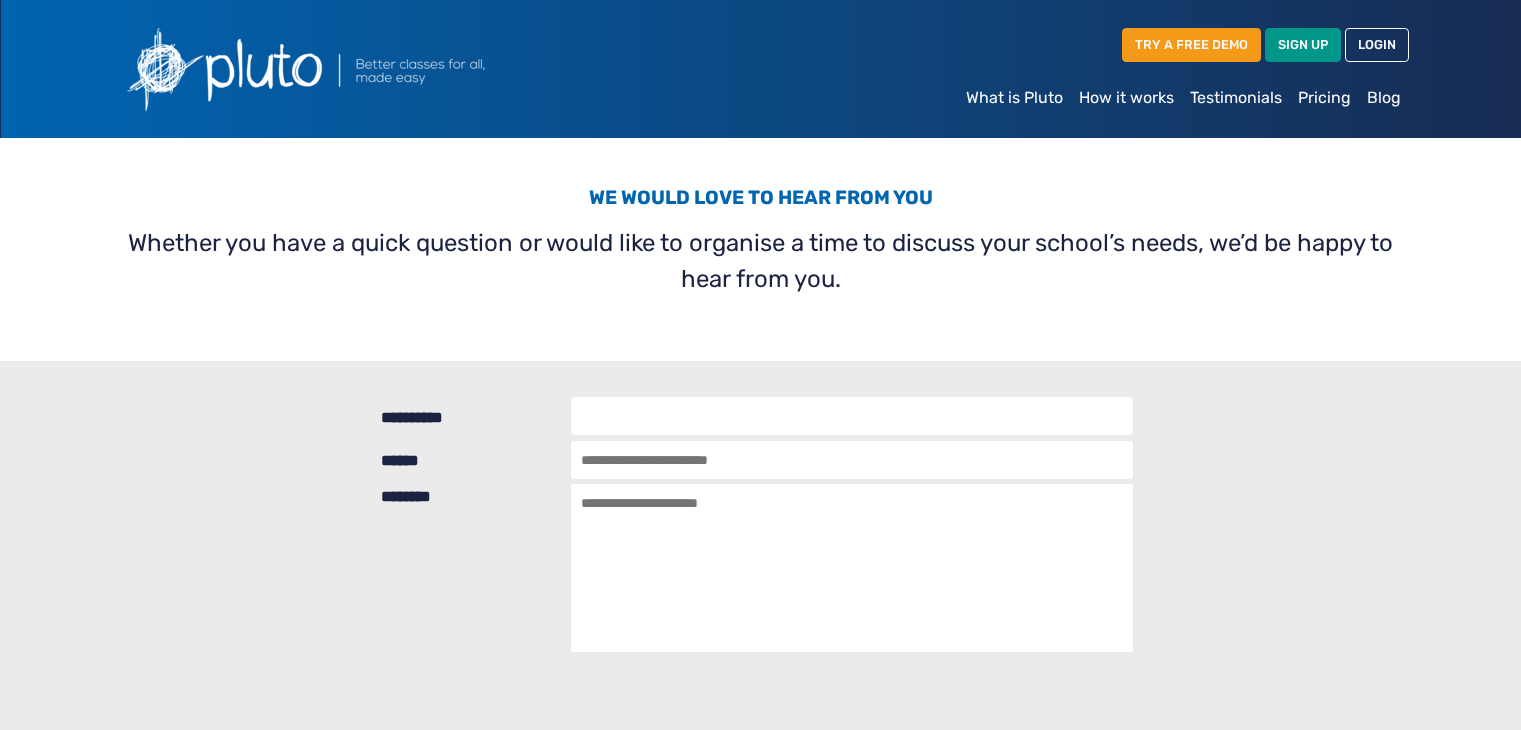 scroll, scrollTop: 0, scrollLeft: 0, axis: both 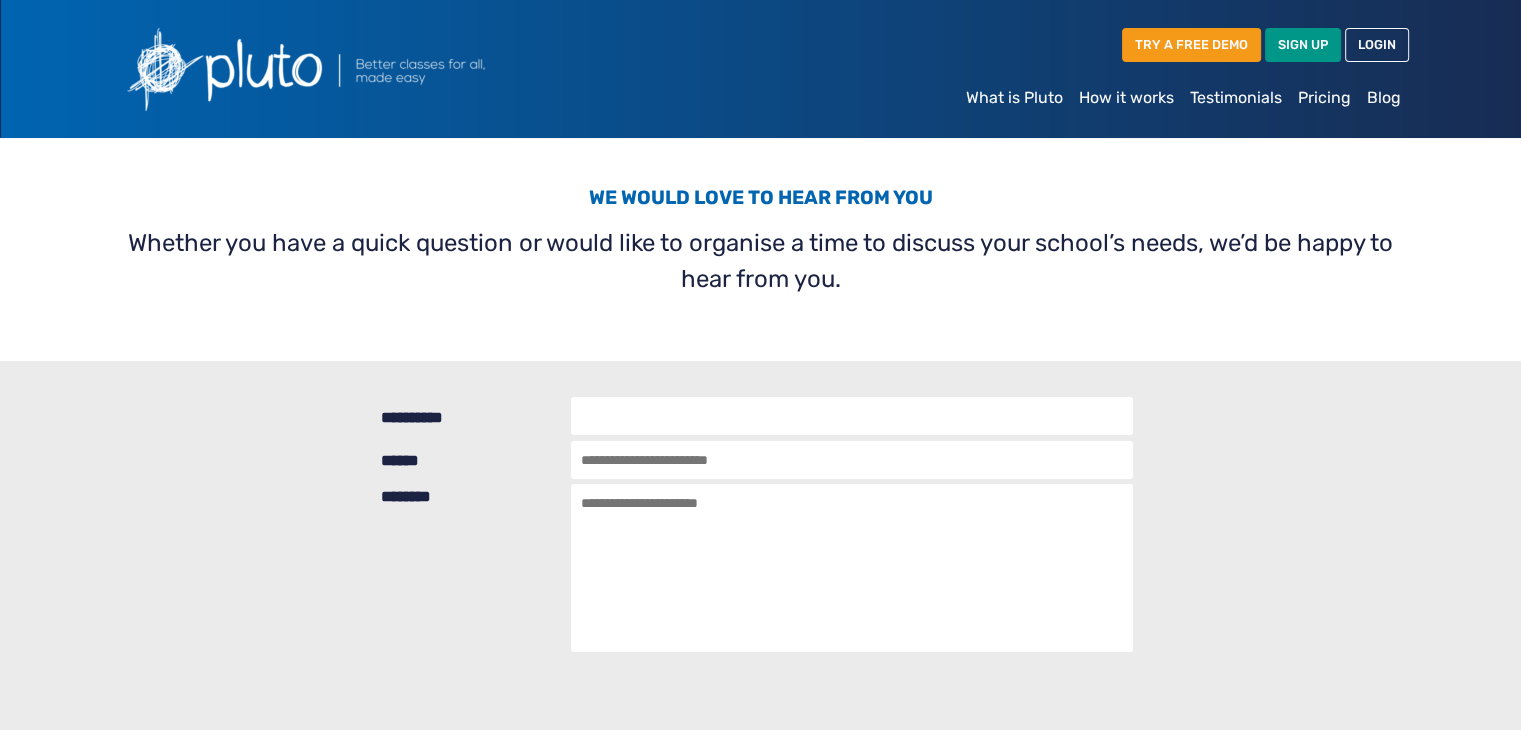 click on "How it works" at bounding box center (1126, 98) 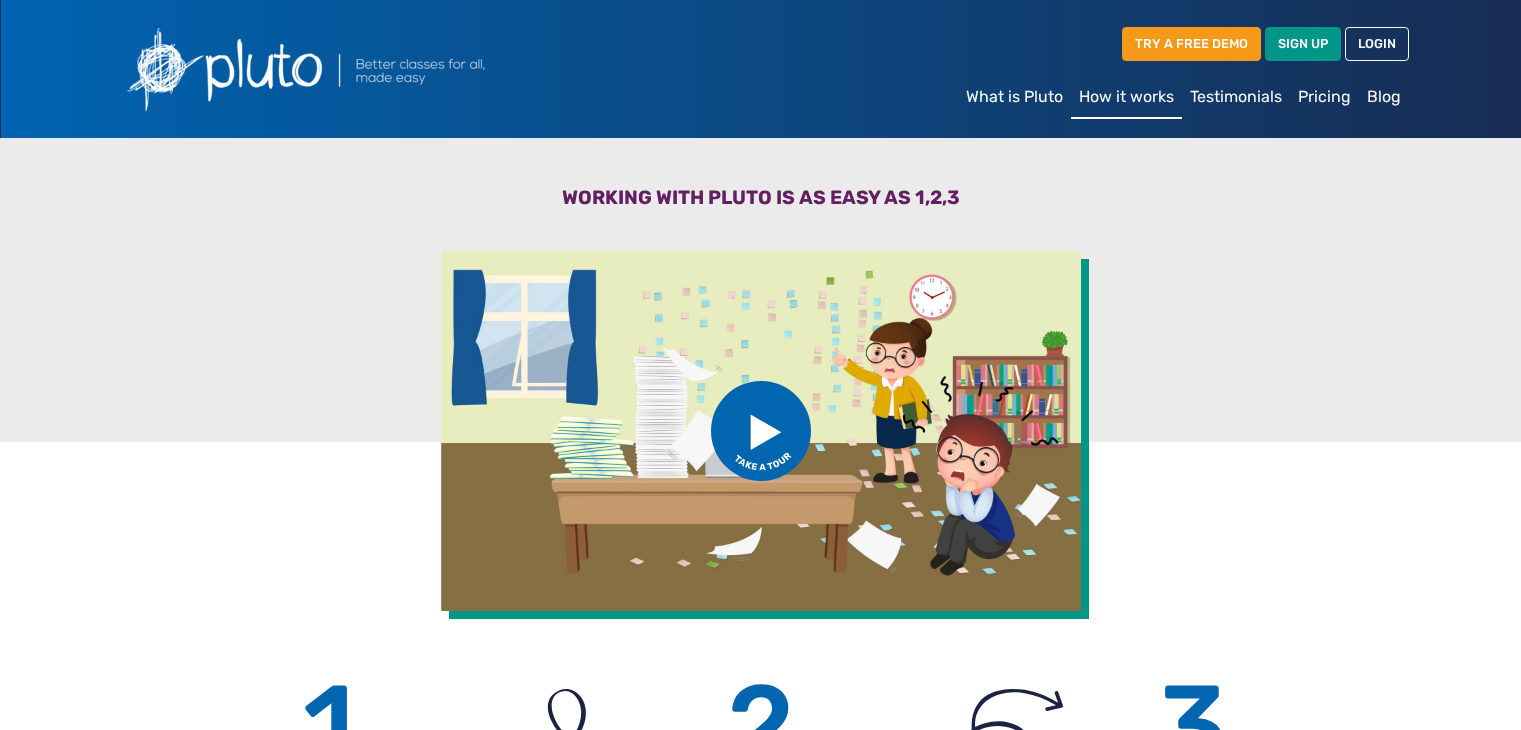 scroll, scrollTop: 0, scrollLeft: 0, axis: both 